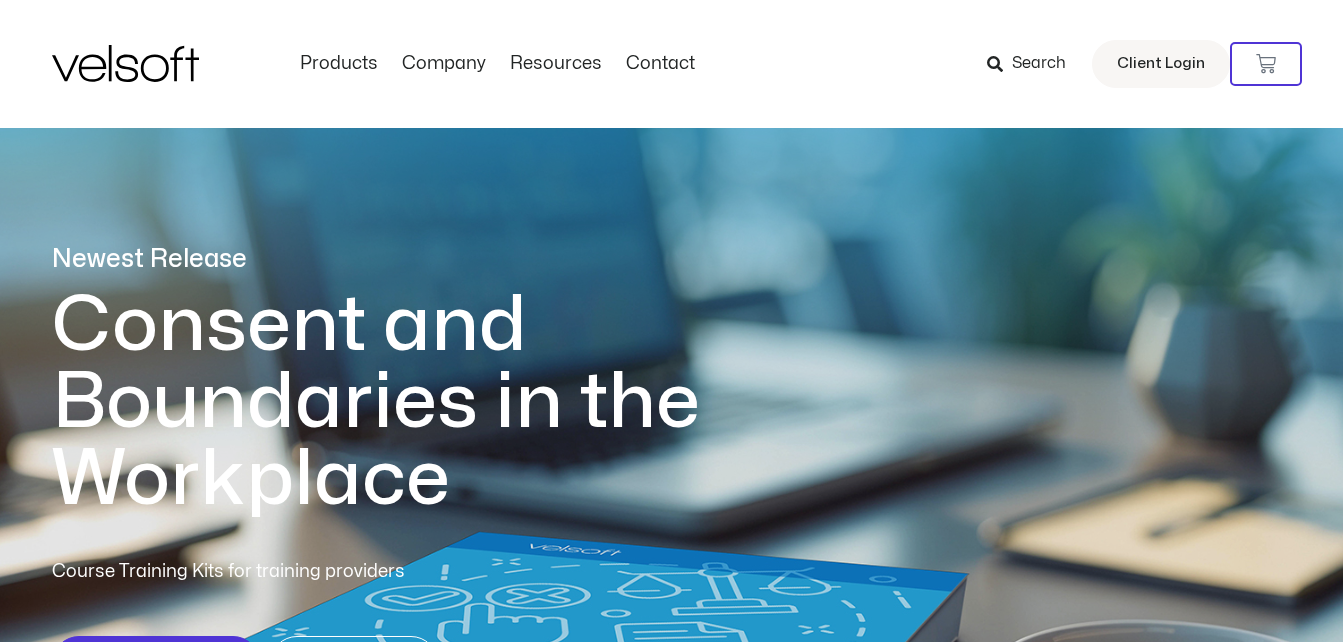 scroll, scrollTop: 0, scrollLeft: 0, axis: both 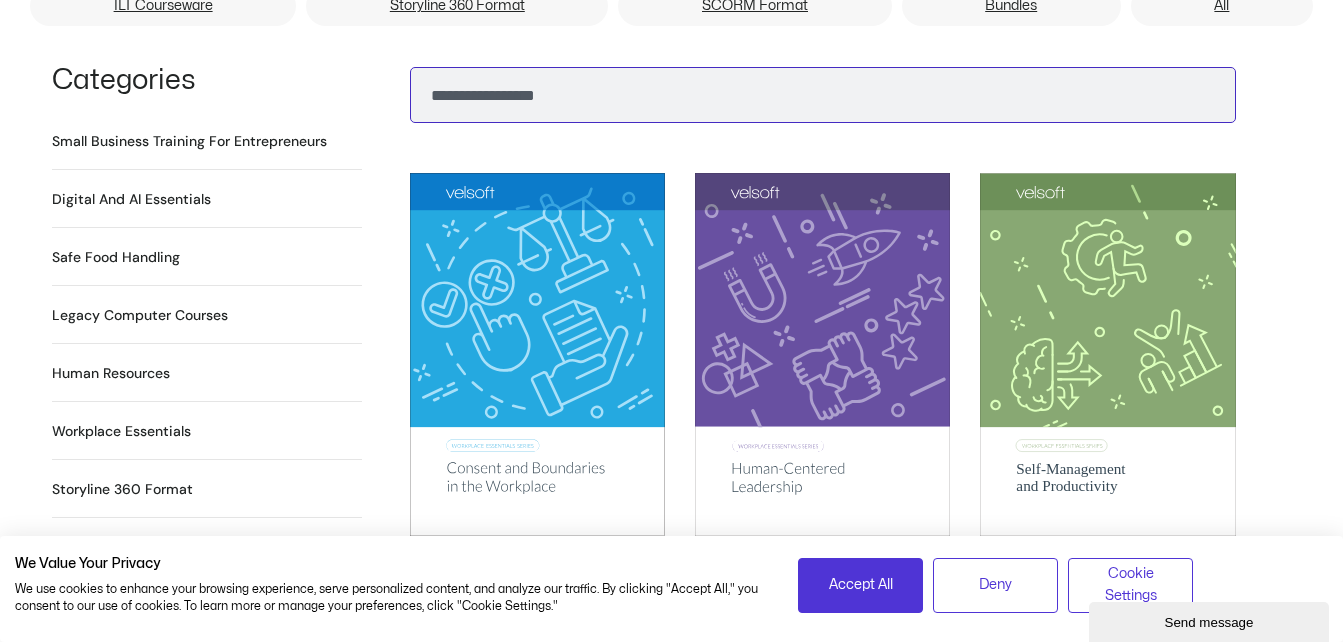 click on "Search" at bounding box center [823, 95] 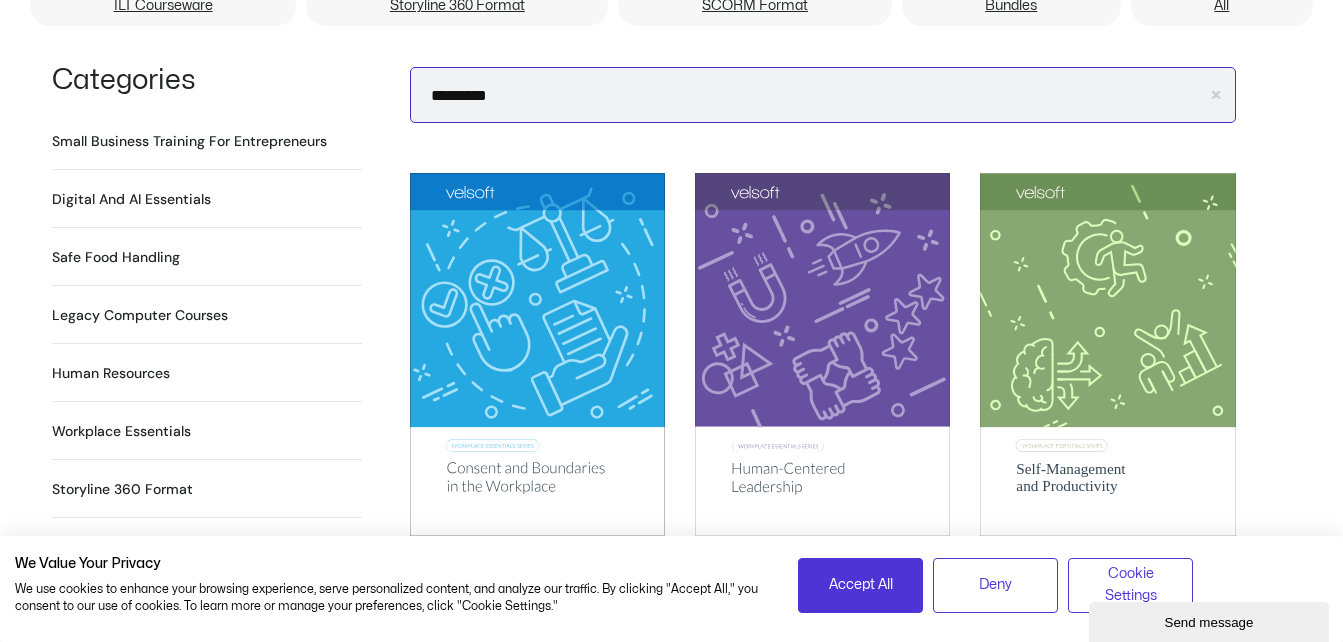 type on "*********" 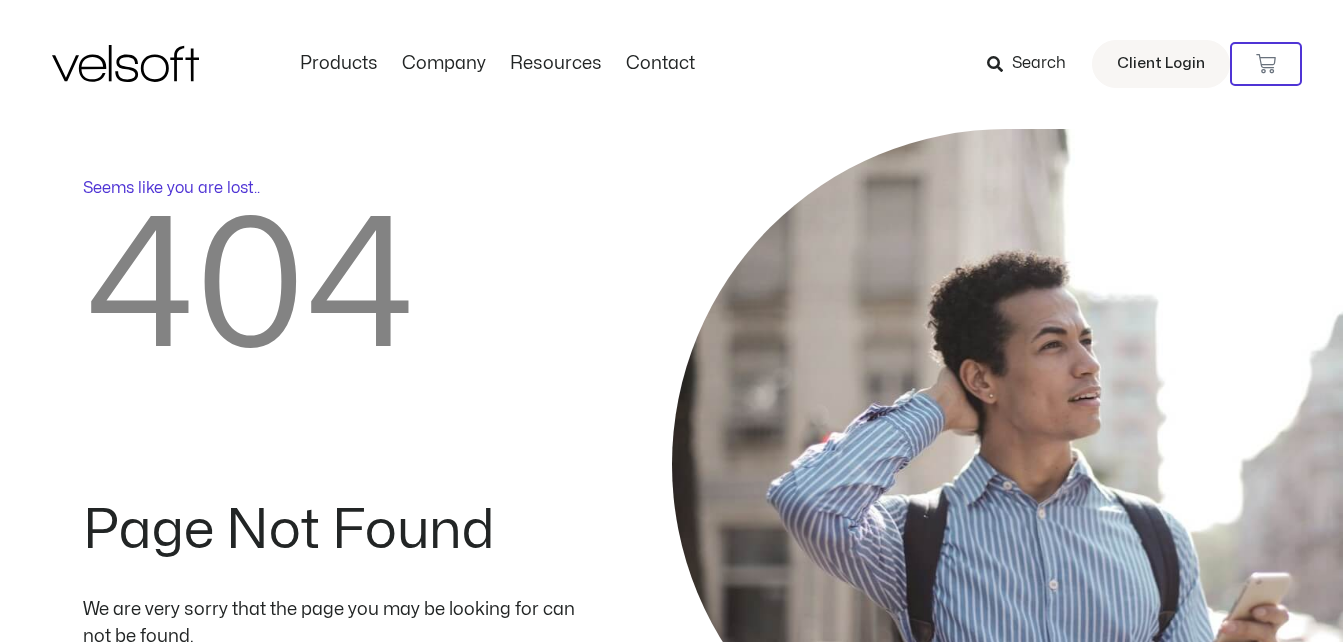 scroll, scrollTop: 0, scrollLeft: 0, axis: both 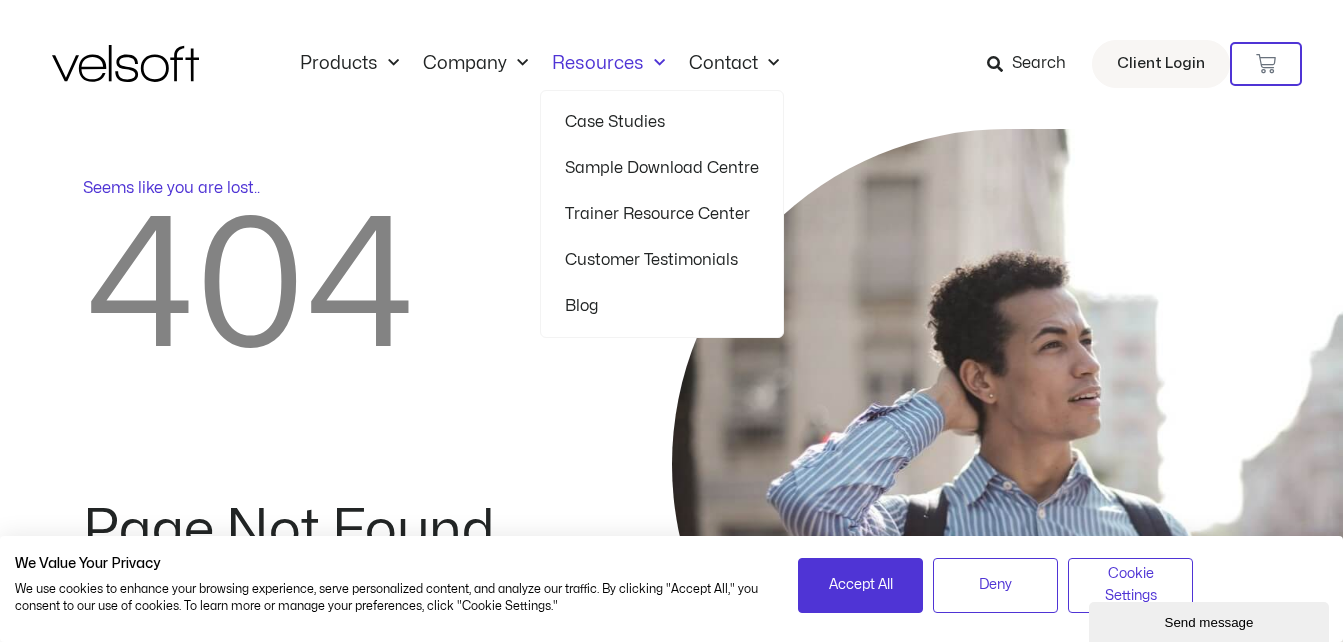 click on "Resources" 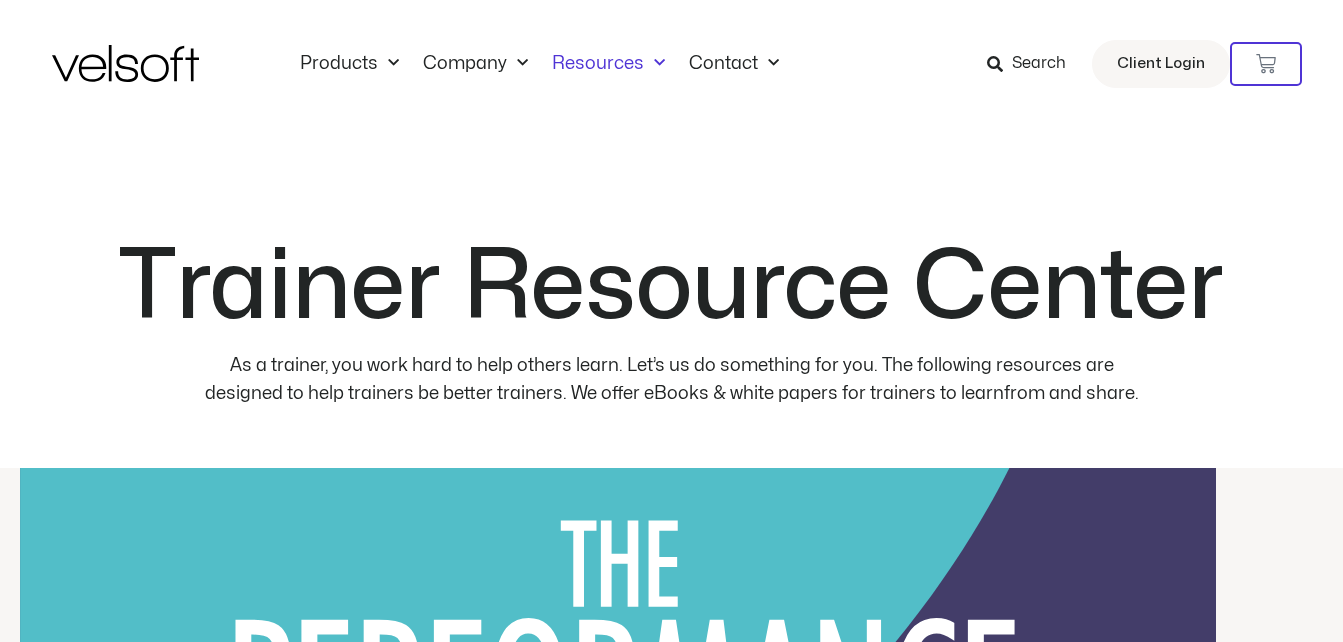 scroll, scrollTop: 0, scrollLeft: 0, axis: both 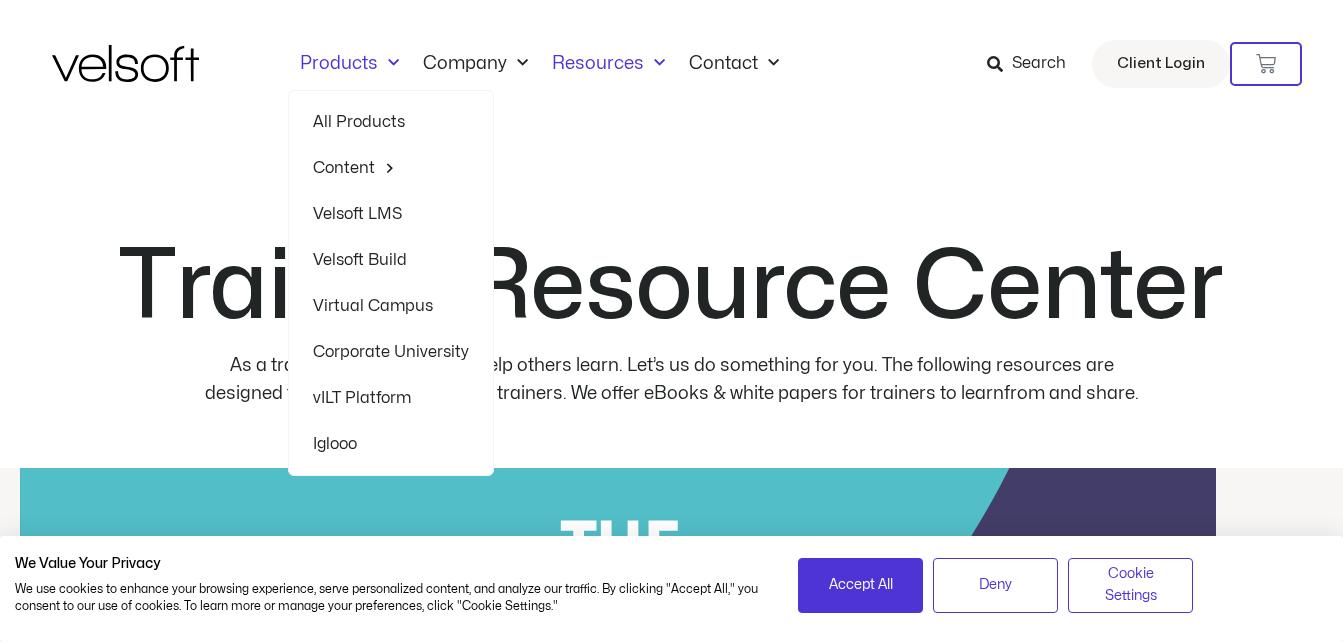 click on "Products" 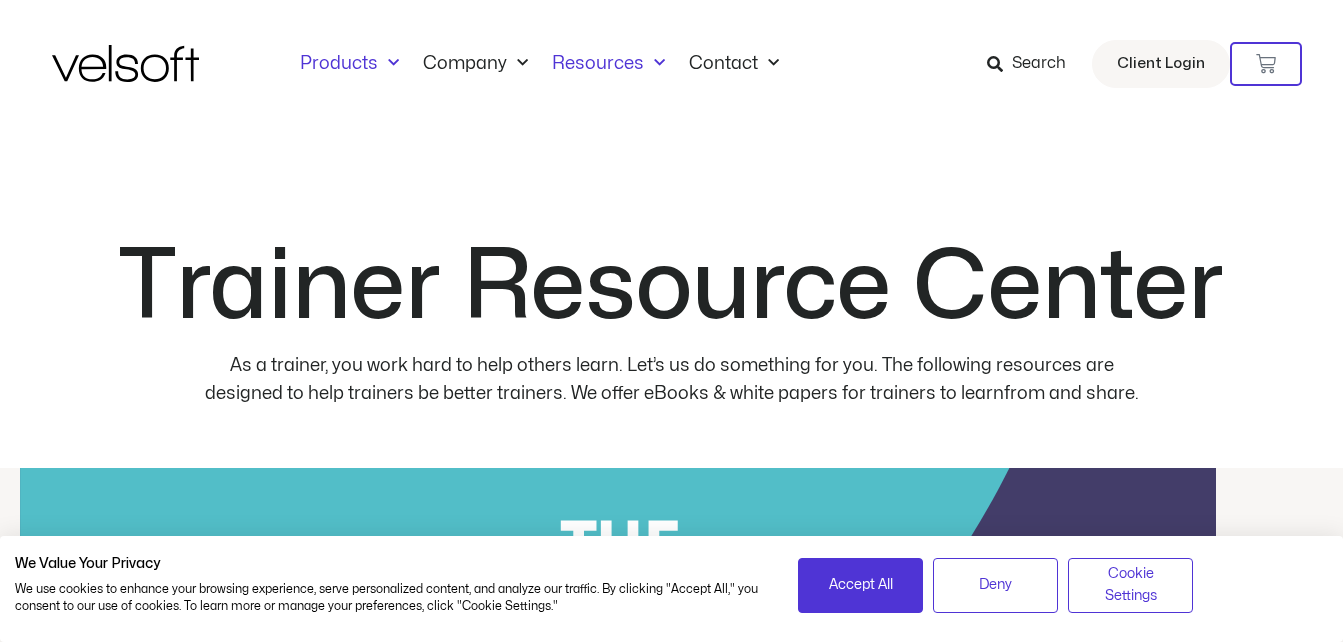 click on "Products" 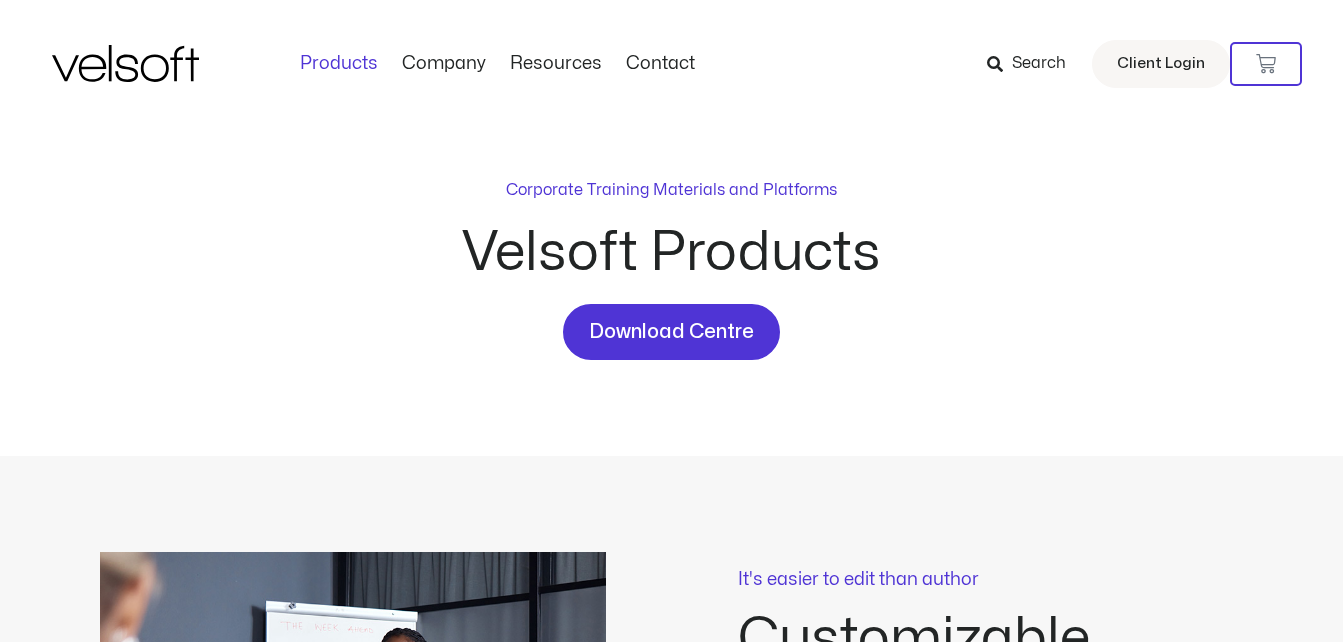 scroll, scrollTop: 0, scrollLeft: 0, axis: both 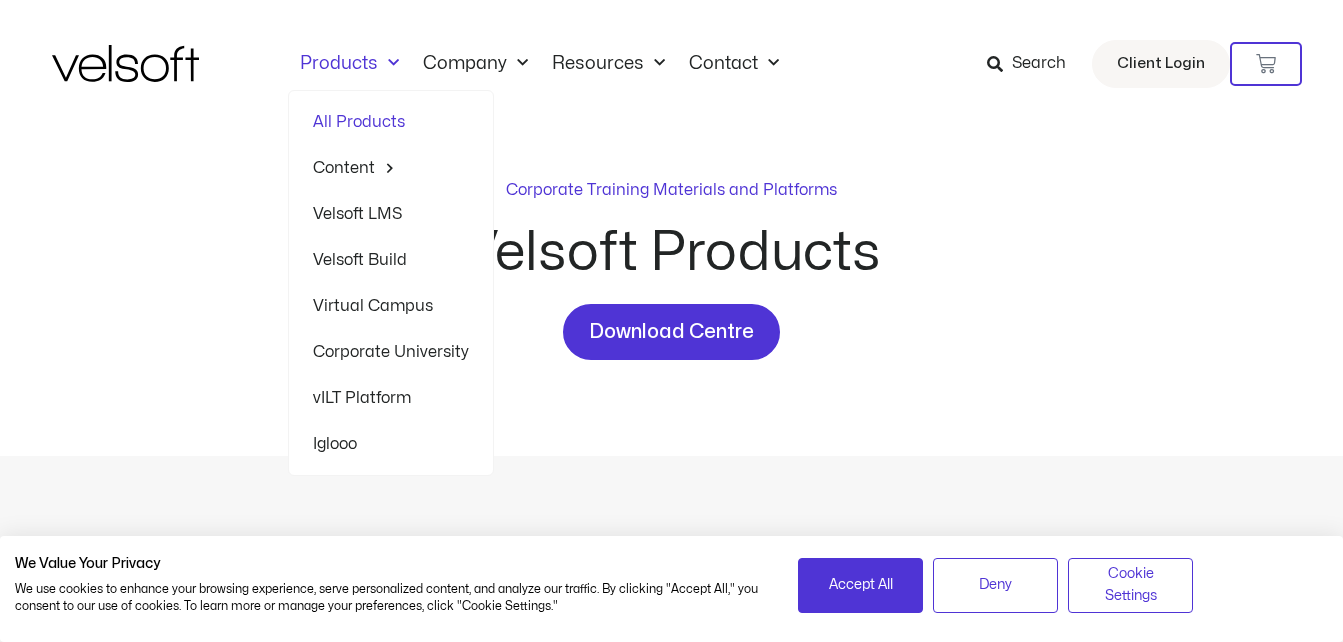 click on "Products" 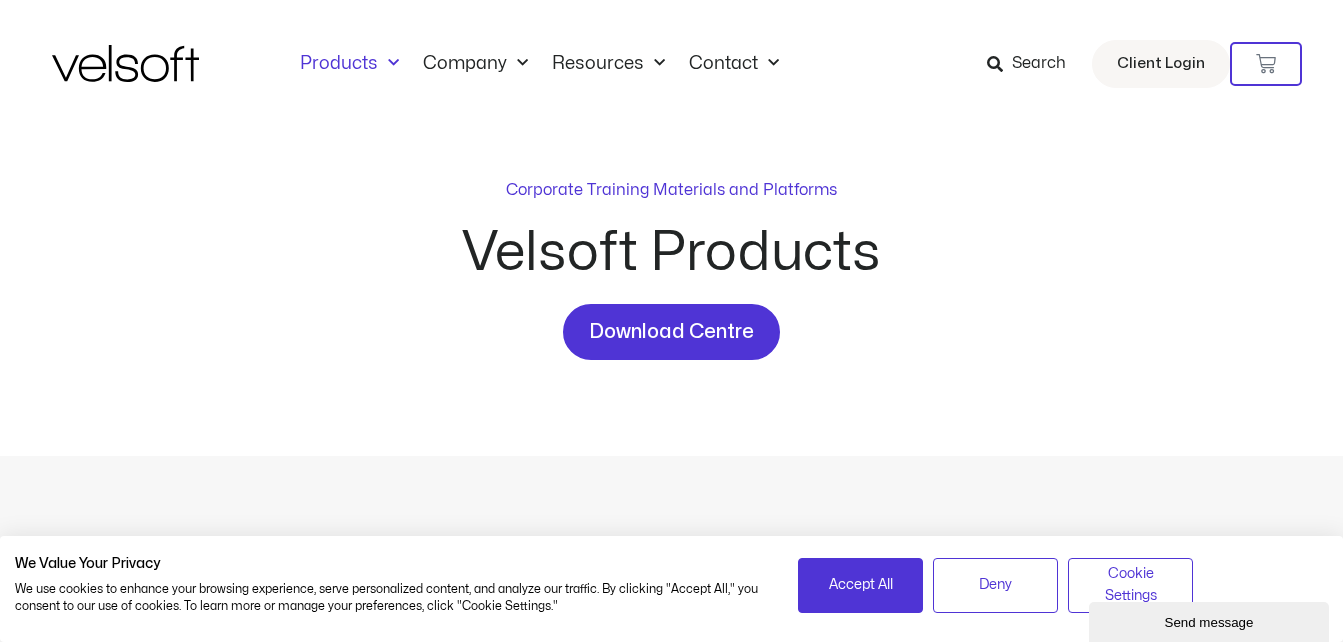 scroll, scrollTop: 0, scrollLeft: 0, axis: both 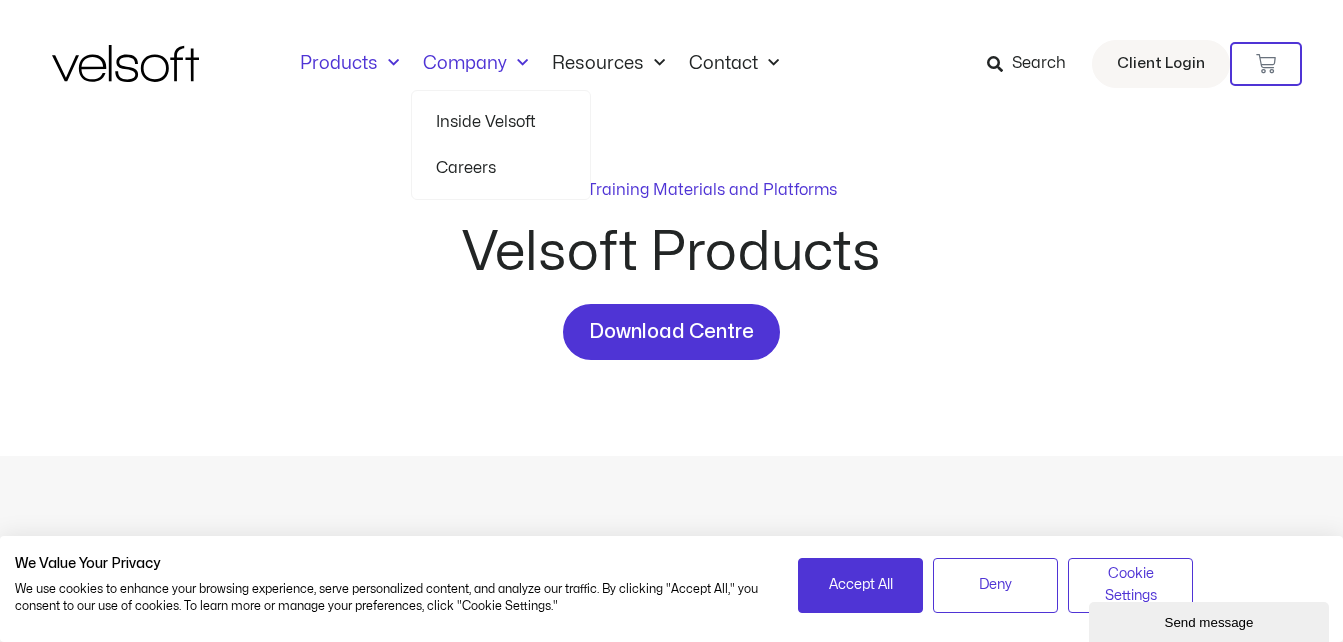 click on "Company" 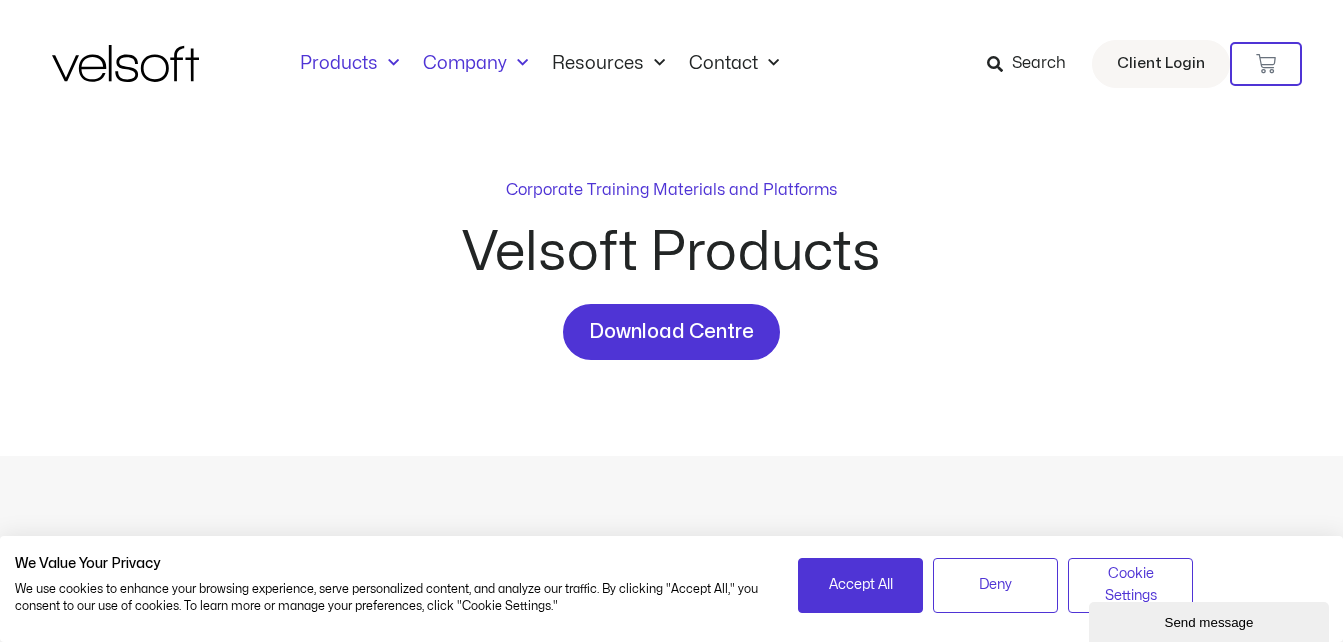 scroll, scrollTop: 0, scrollLeft: 0, axis: both 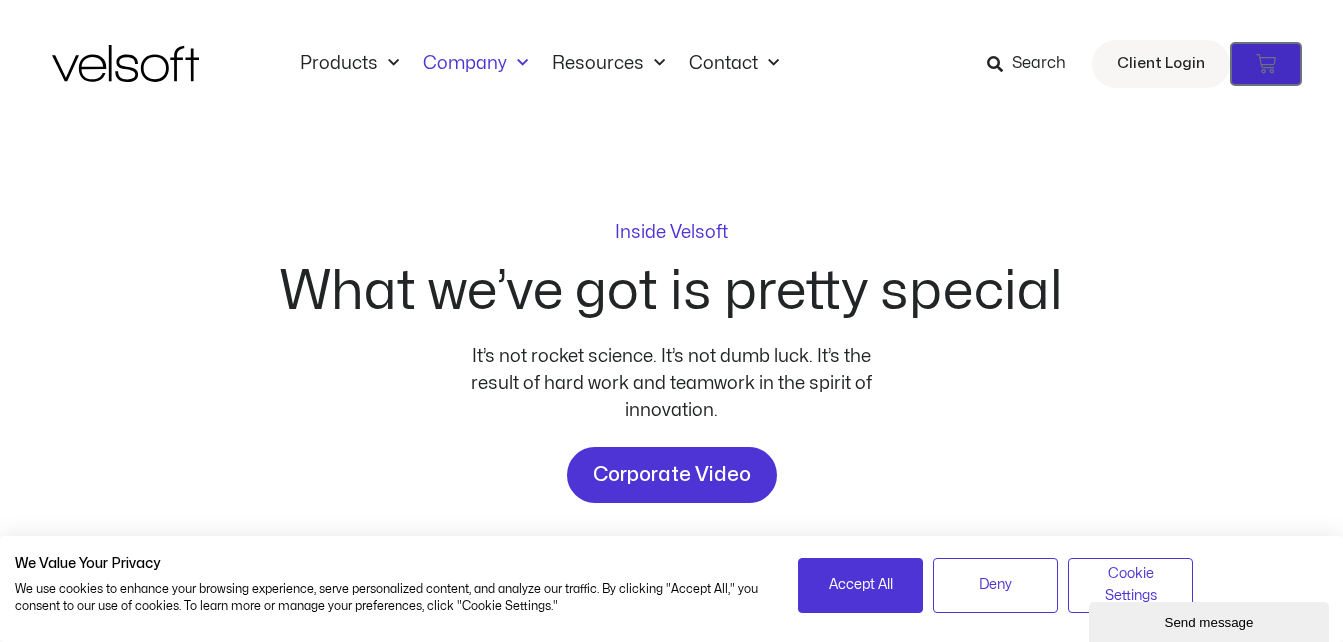 click on "$ 0.00
0
Cart" at bounding box center [1266, 64] 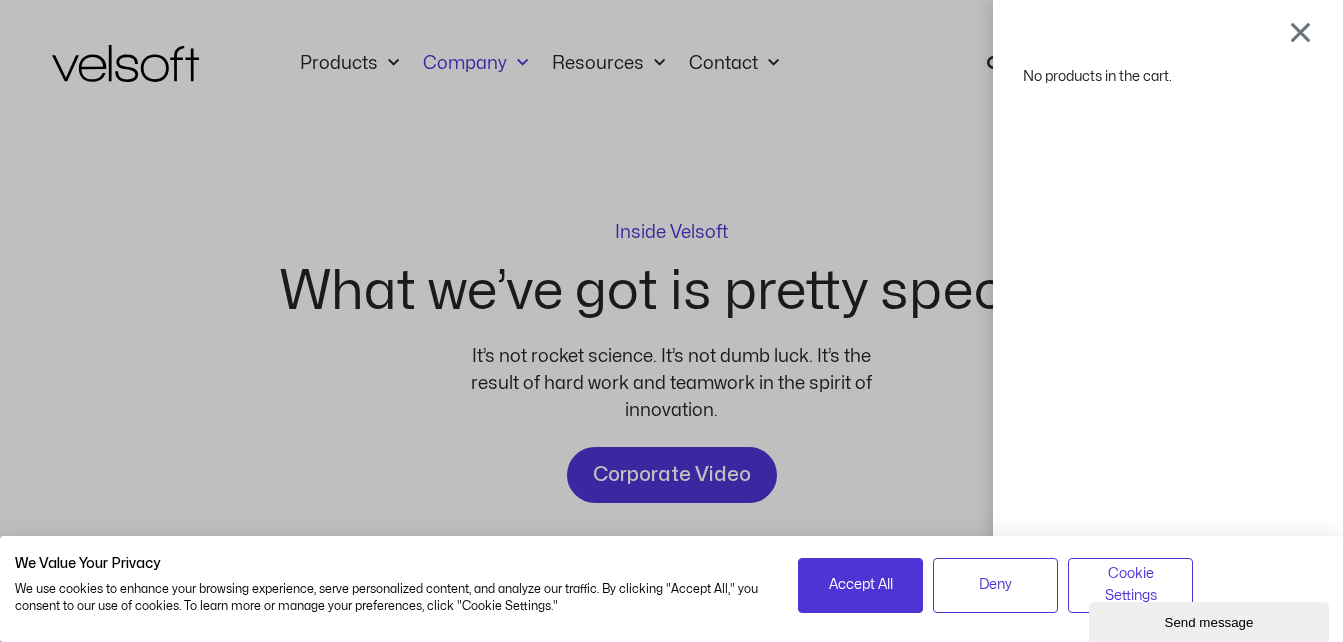 click at bounding box center (1300, 31) 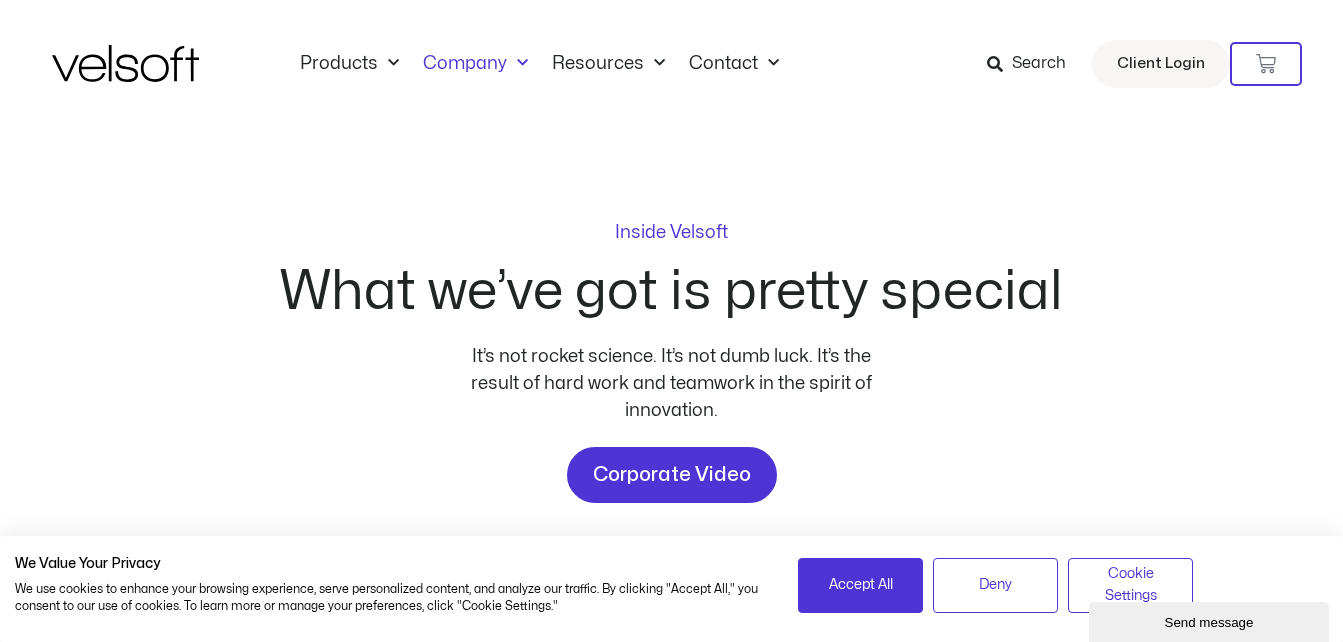 click on "Products
All Products
Content
ILT Courseware
Storyline 360 Courses
SCORM Courses
Courseware Assurance (Old Versions)
Velsoft LMS
Velsoft Build
Virtual Campus
Corporate University
vILT Platform
Iglooo
Company
Inside Velsoft
Careers
Resources
Case Studies
Sample Download Centre
Trainer Resource Center
Customer Testimonials
Courseware Assurance (Old Versions)
Blog
Contact
Contact Us
Help Desk
Products
All Products
Content
ILT Courseware
Storyline 360 Courses
SCORM Courses
Courseware Assurance (Old Versions)
Velsoft LMS
Velsoft Build
Virtual Campus
Corporate University
vILT Platform
Iglooo
Company
Inside Velsoft
Careers
Resources
Case Studies
Sample Download Centre
Trainer Resource Center" at bounding box center [672, 64] 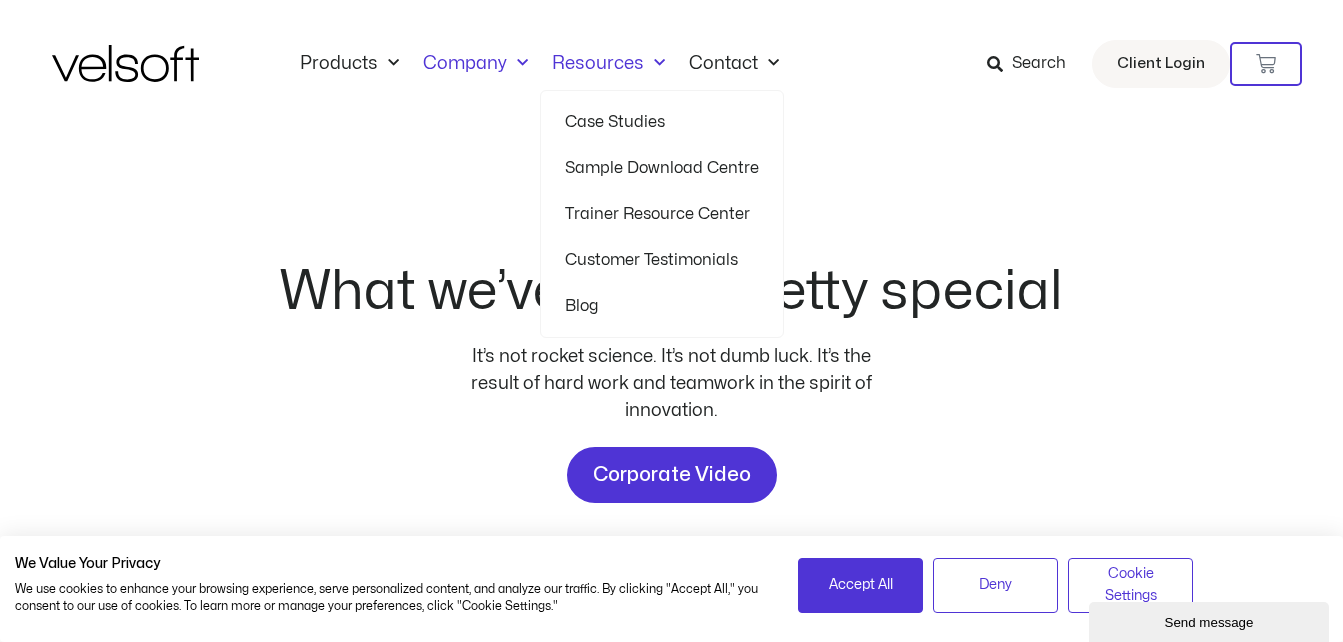 click on "Resources" 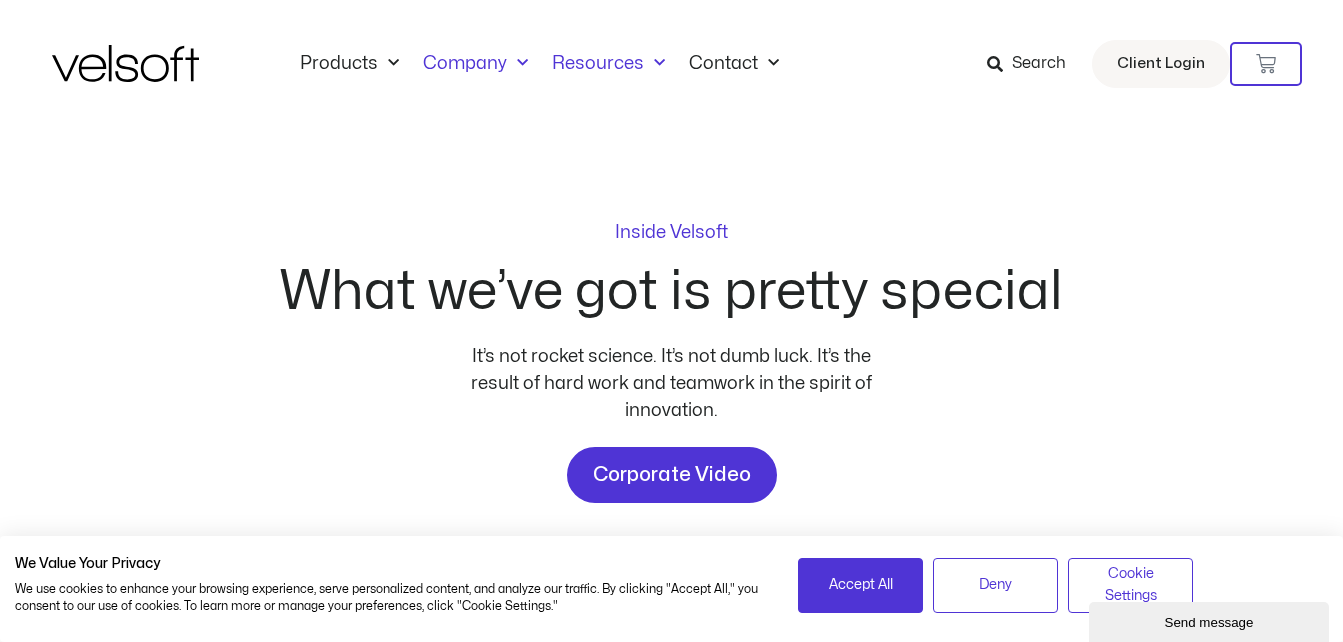 click on "Resources" 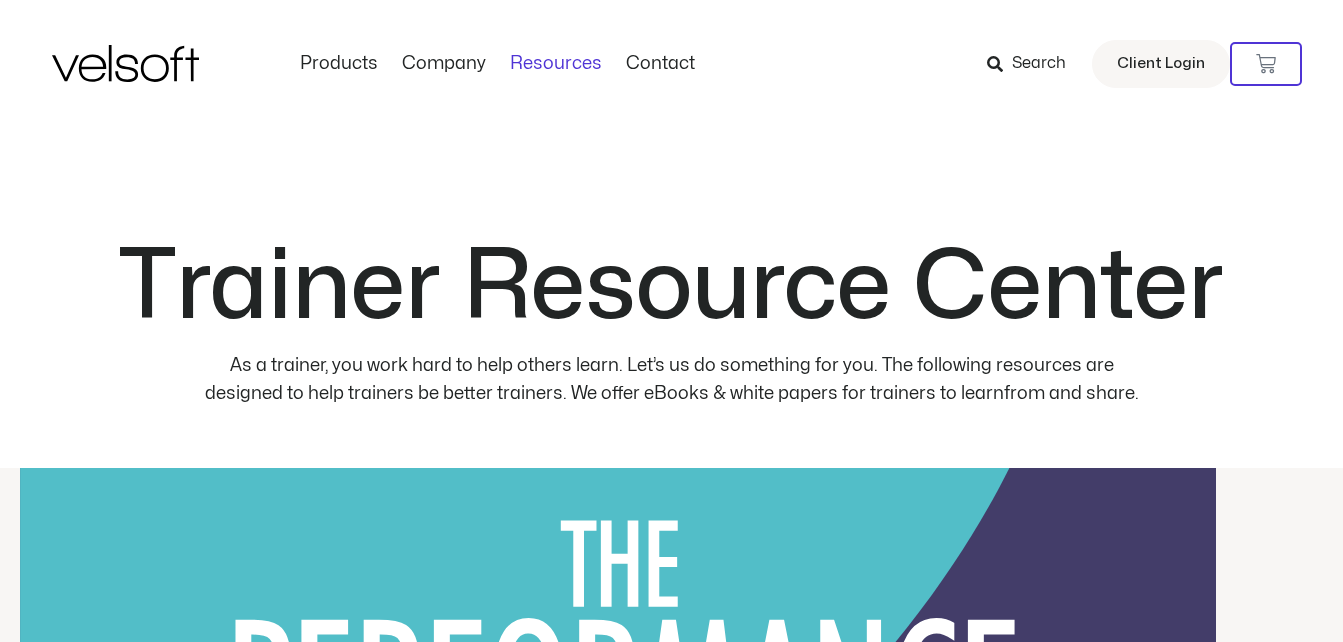 scroll, scrollTop: 0, scrollLeft: 0, axis: both 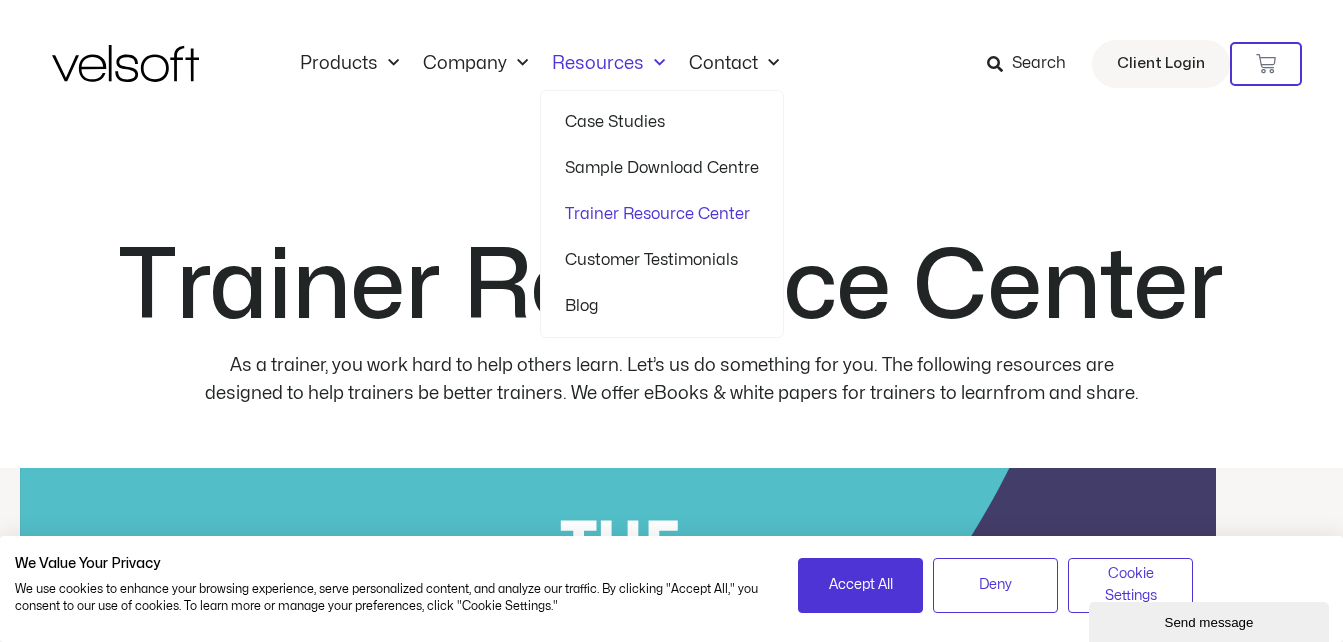 click on "Resources" 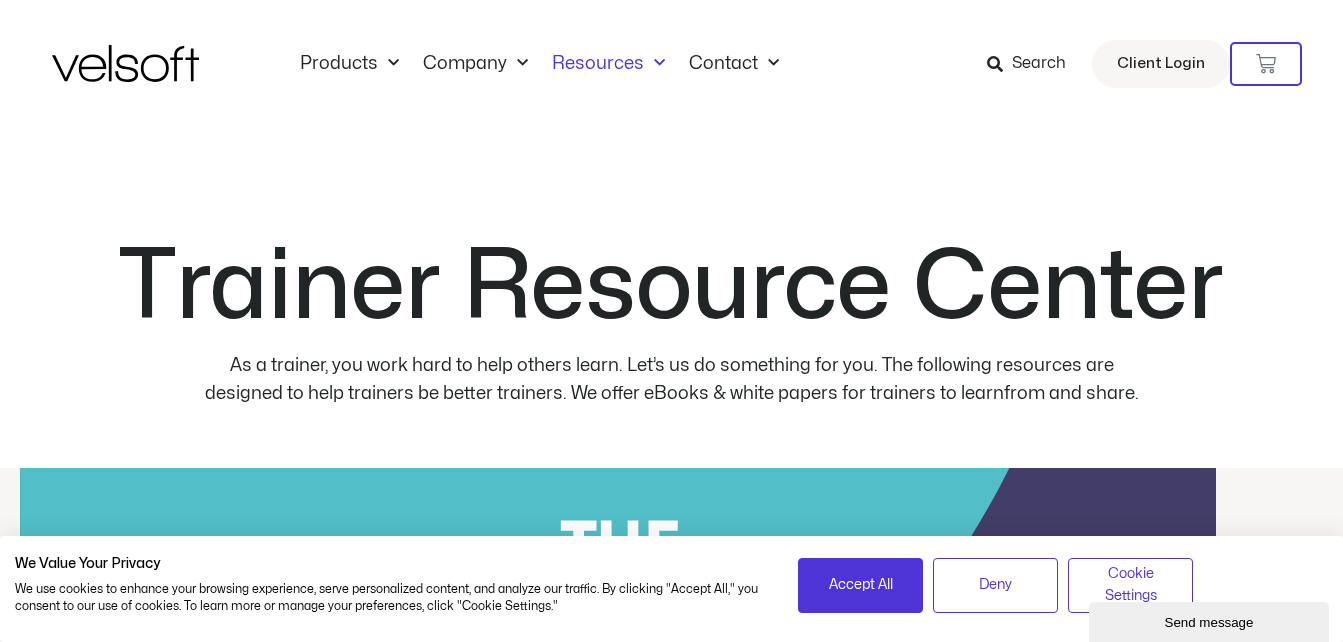 scroll, scrollTop: 0, scrollLeft: 0, axis: both 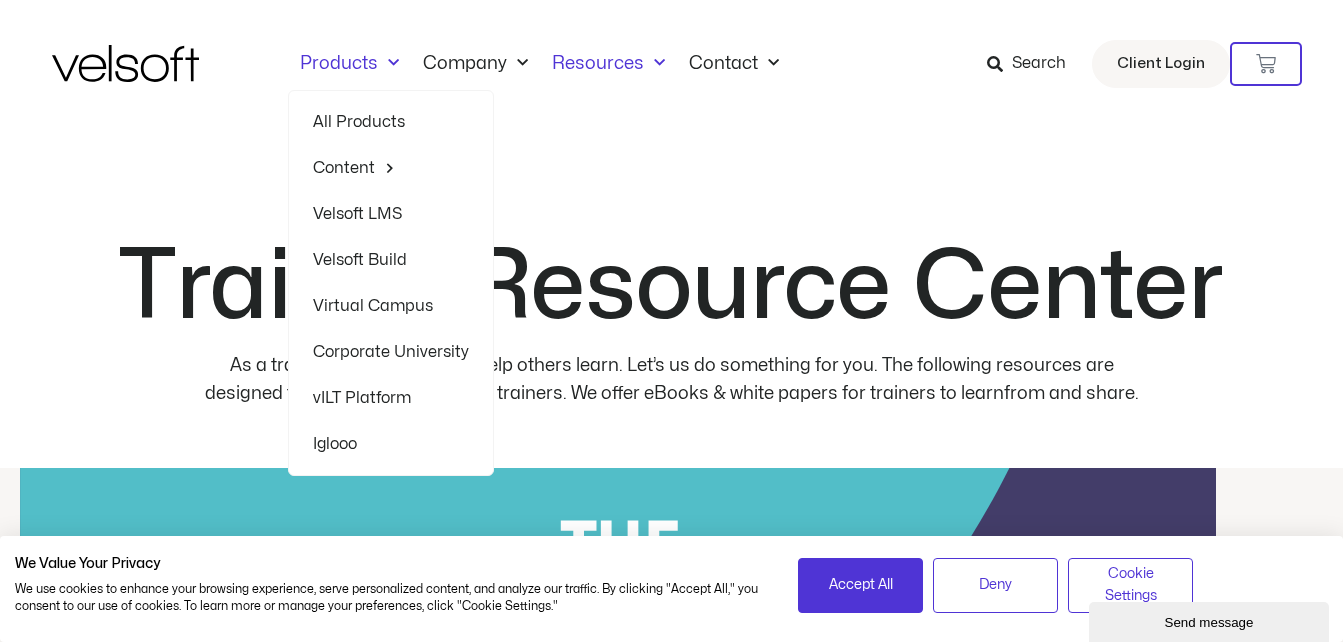 click on "All Products" 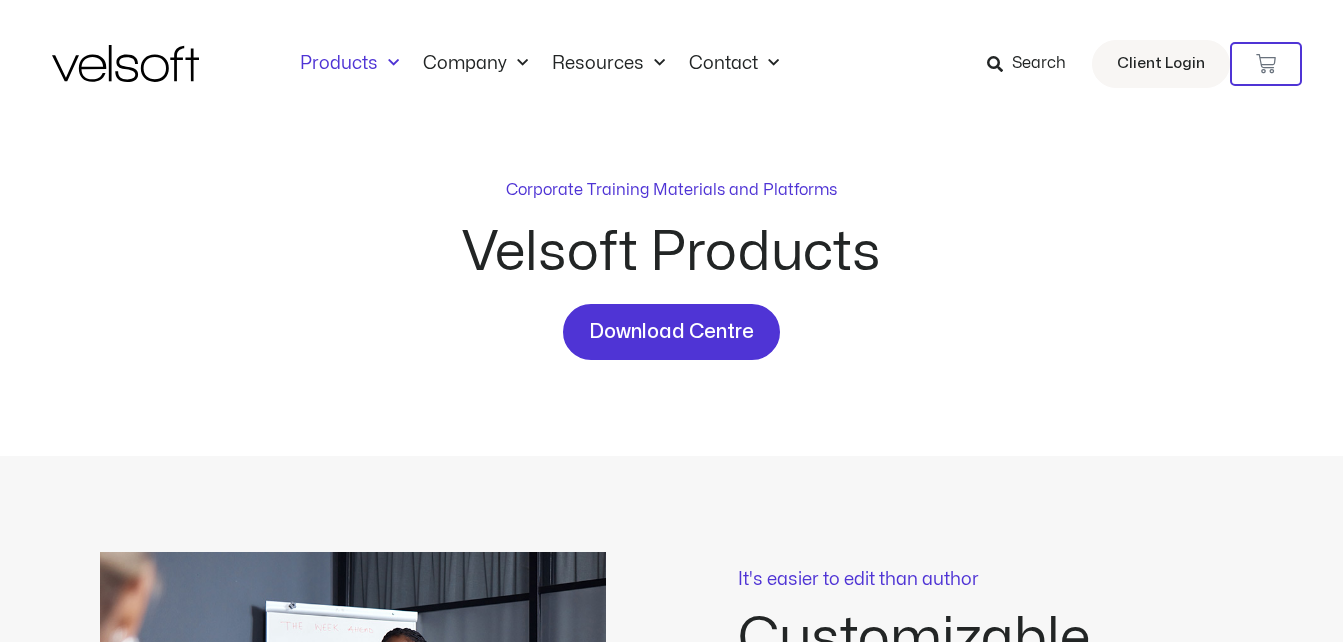 scroll, scrollTop: 0, scrollLeft: 0, axis: both 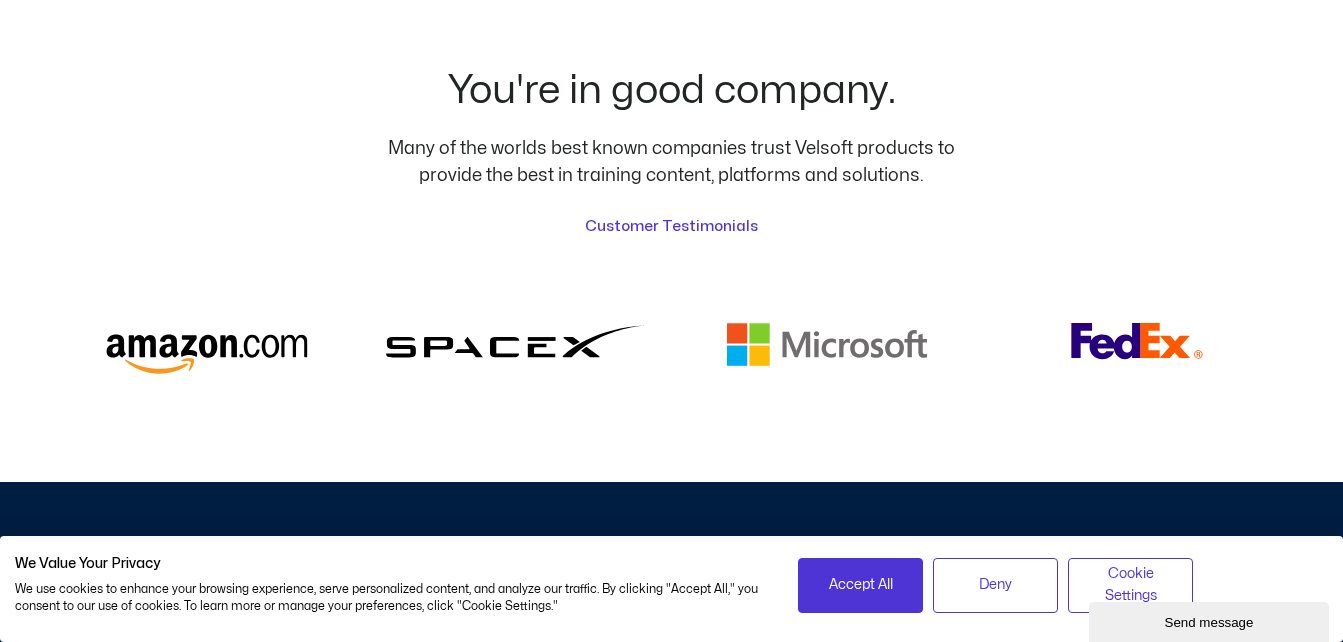 click at bounding box center [827, 348] 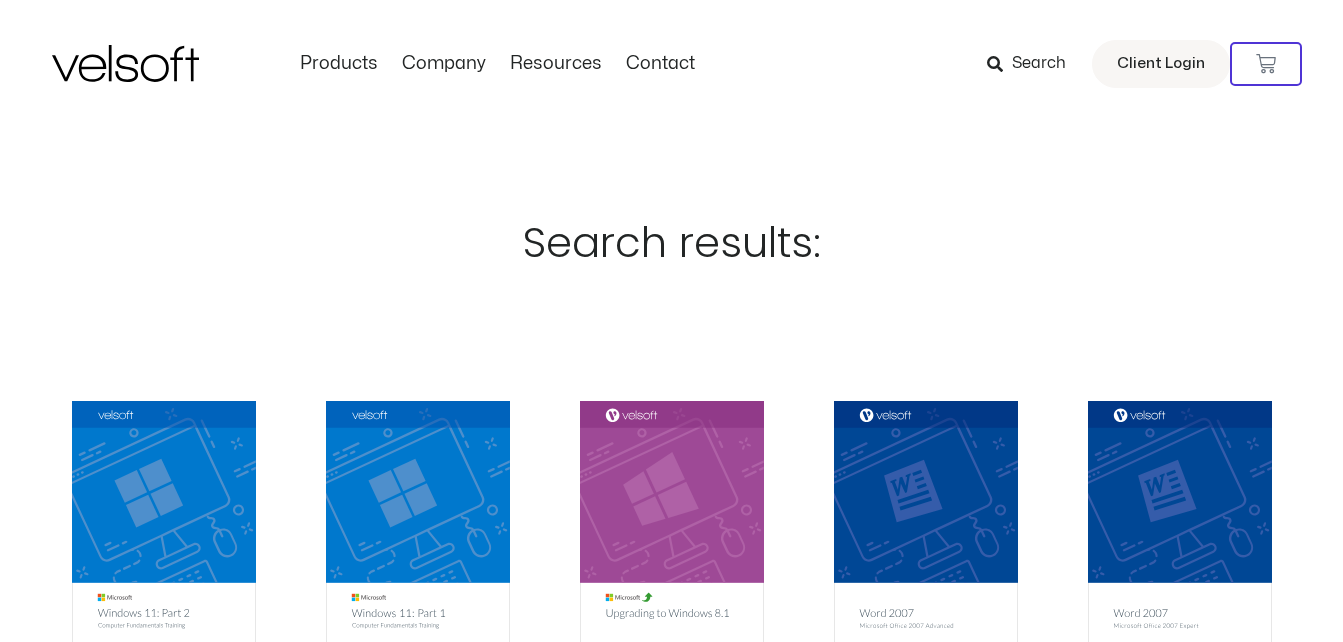 scroll, scrollTop: 0, scrollLeft: 0, axis: both 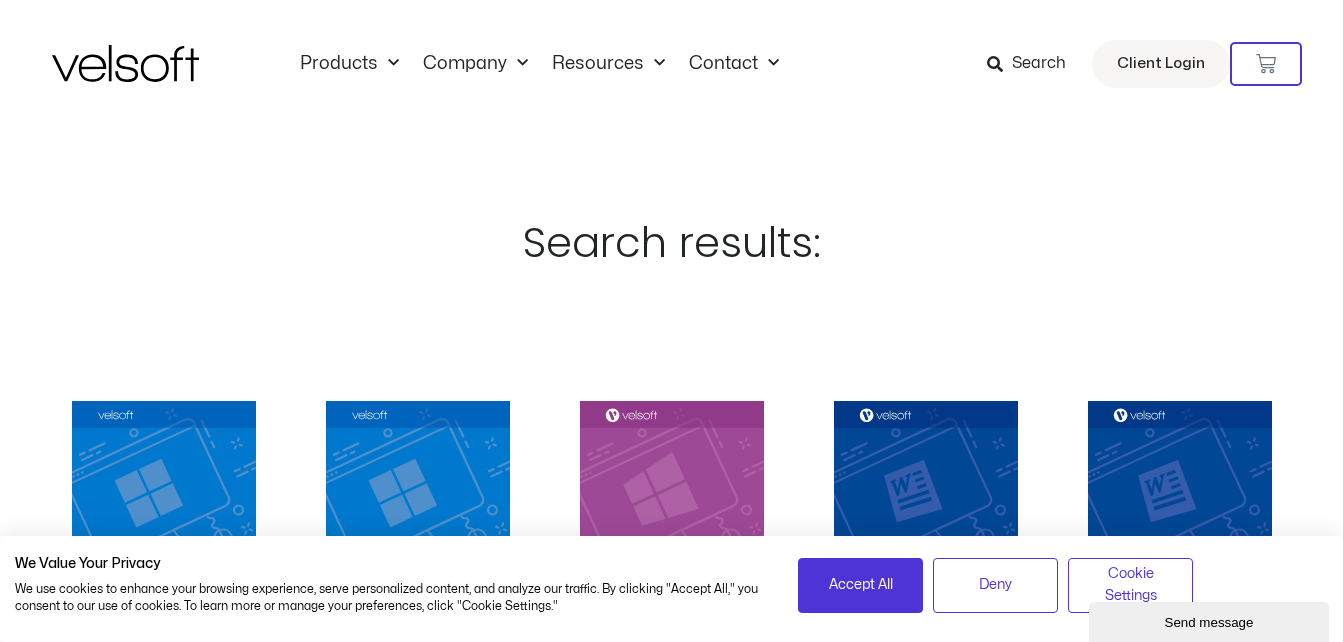 click on "Search" at bounding box center [1039, 64] 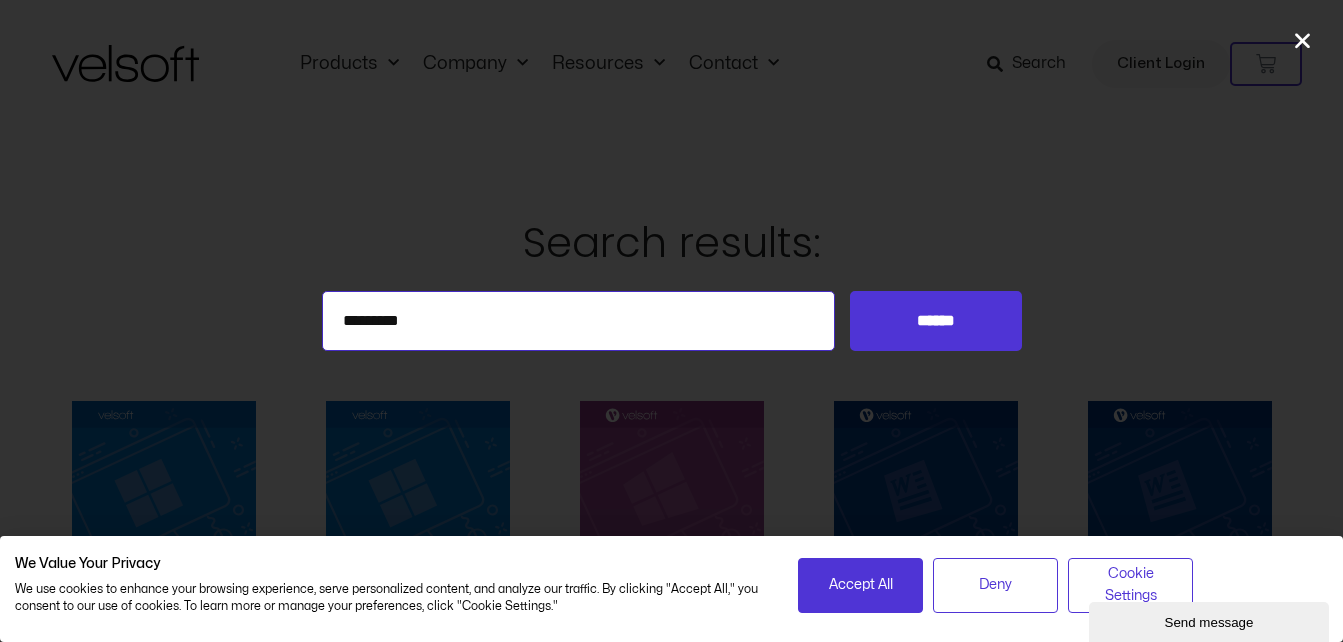 click on "*********" at bounding box center (579, 321) 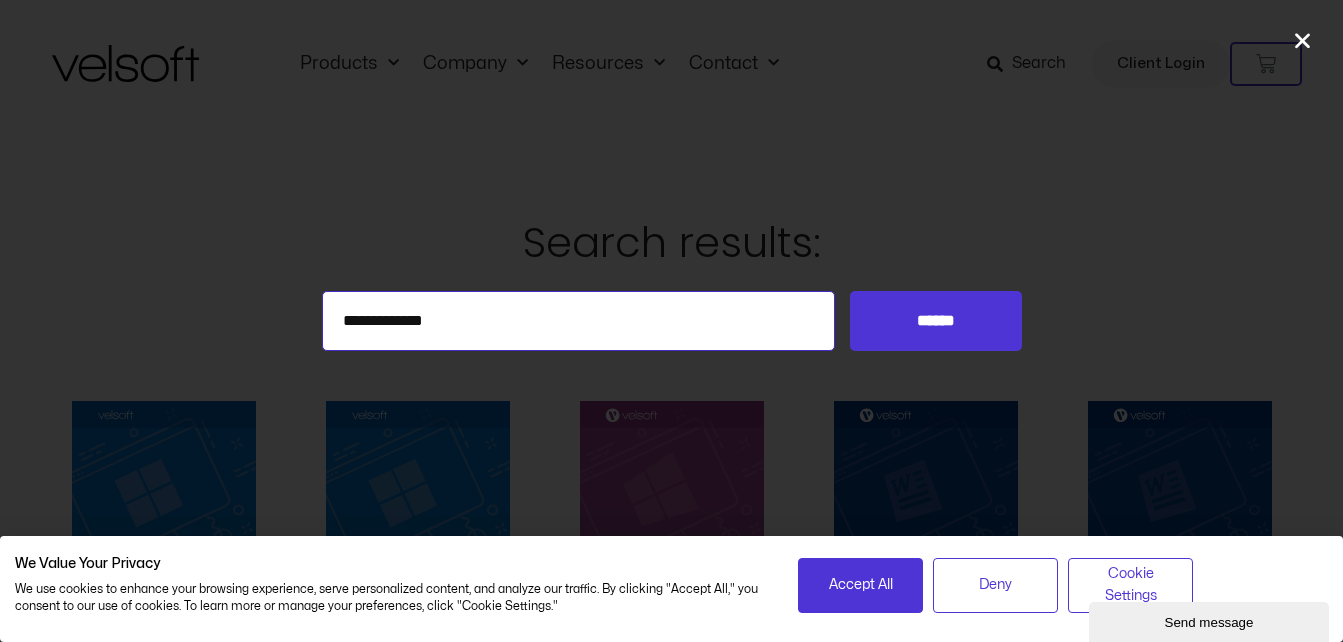 type on "**********" 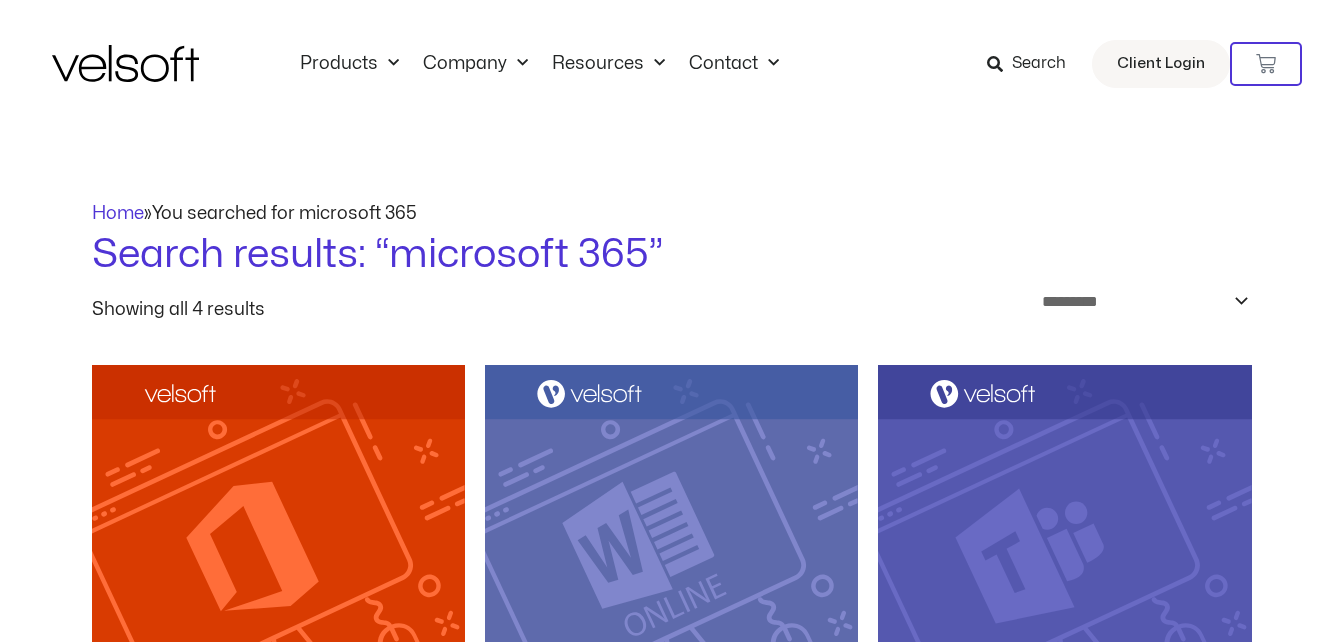 scroll, scrollTop: 0, scrollLeft: 0, axis: both 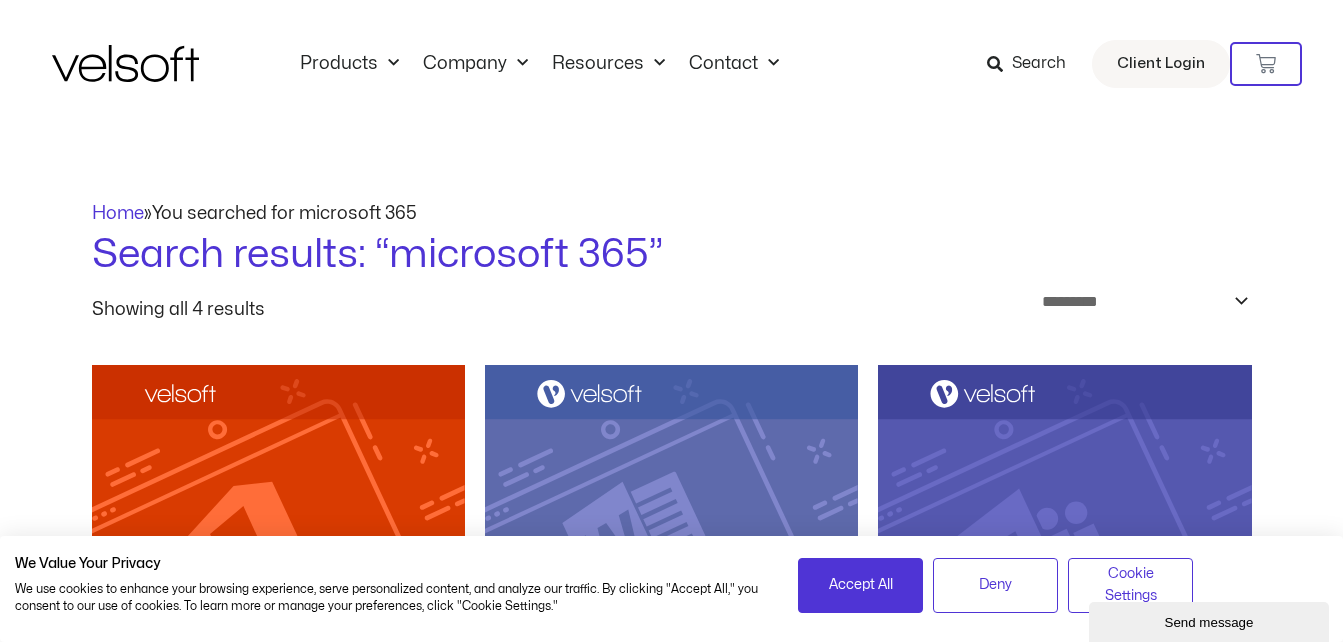 click on "Search" at bounding box center (1039, 64) 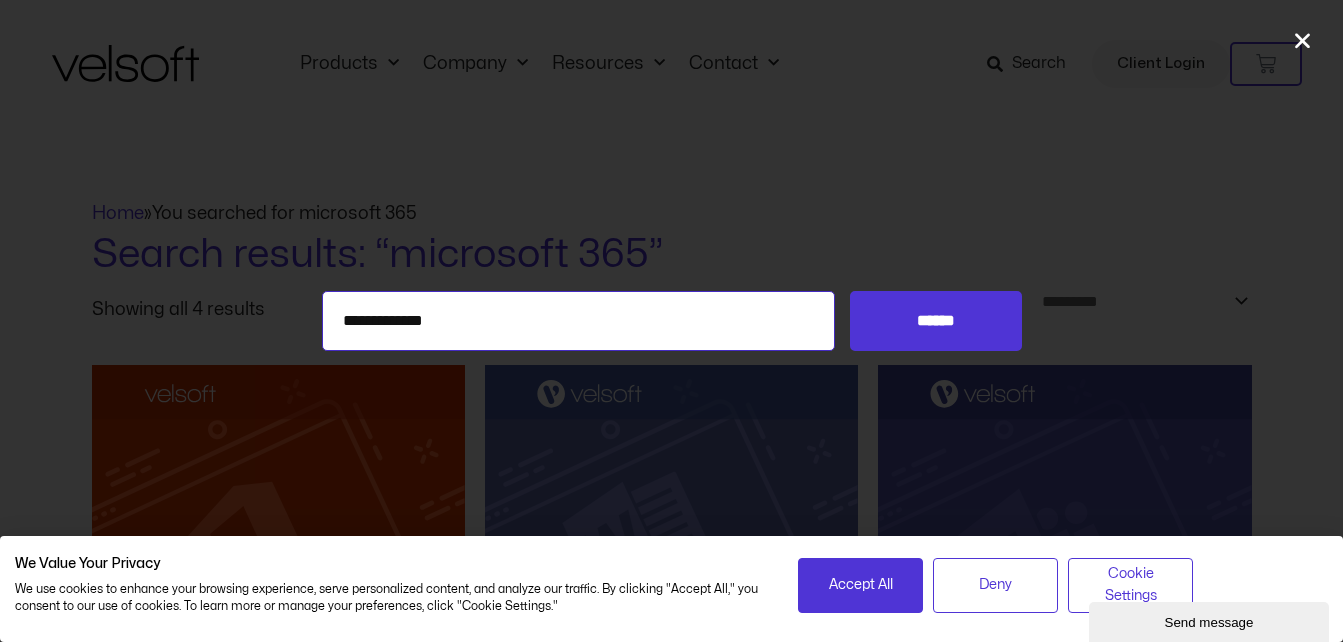 click on "**********" at bounding box center (579, 321) 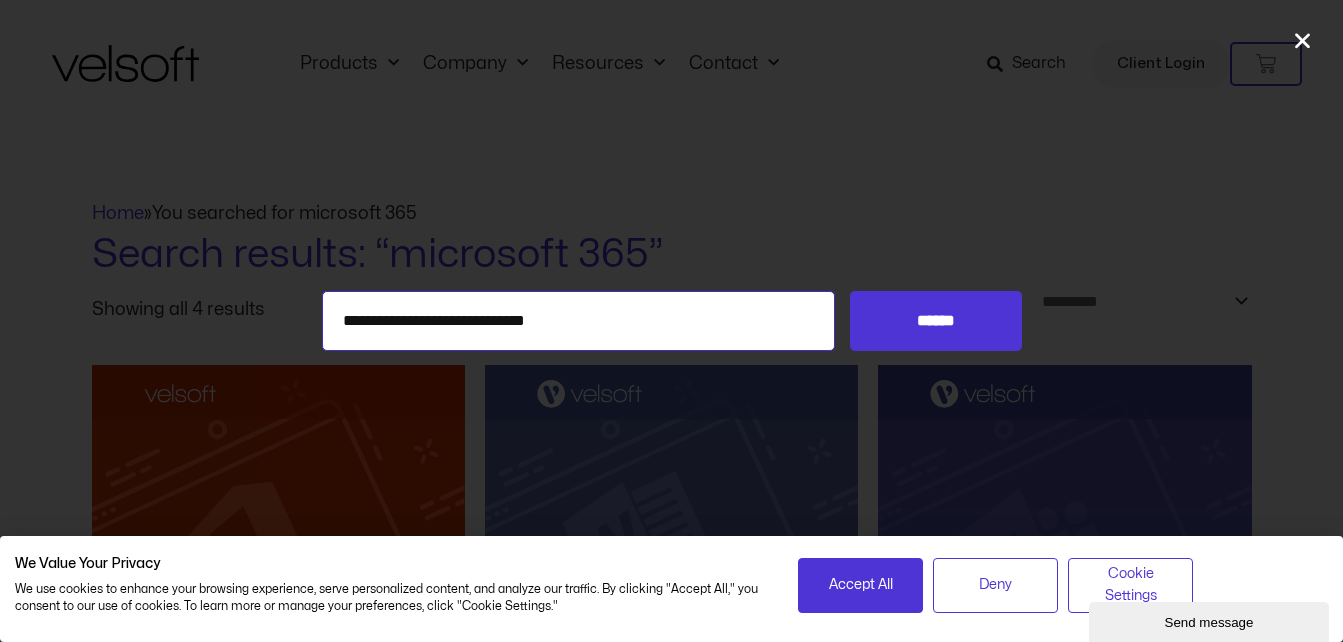 click on "**********" at bounding box center [579, 321] 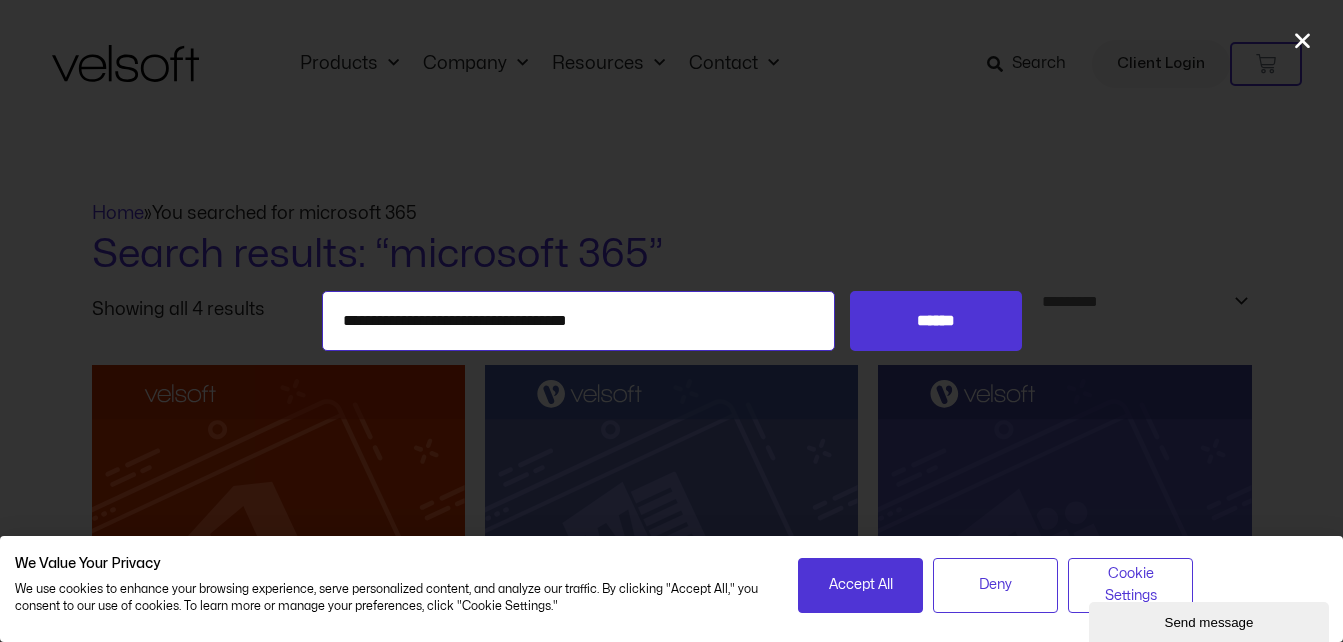 type on "**********" 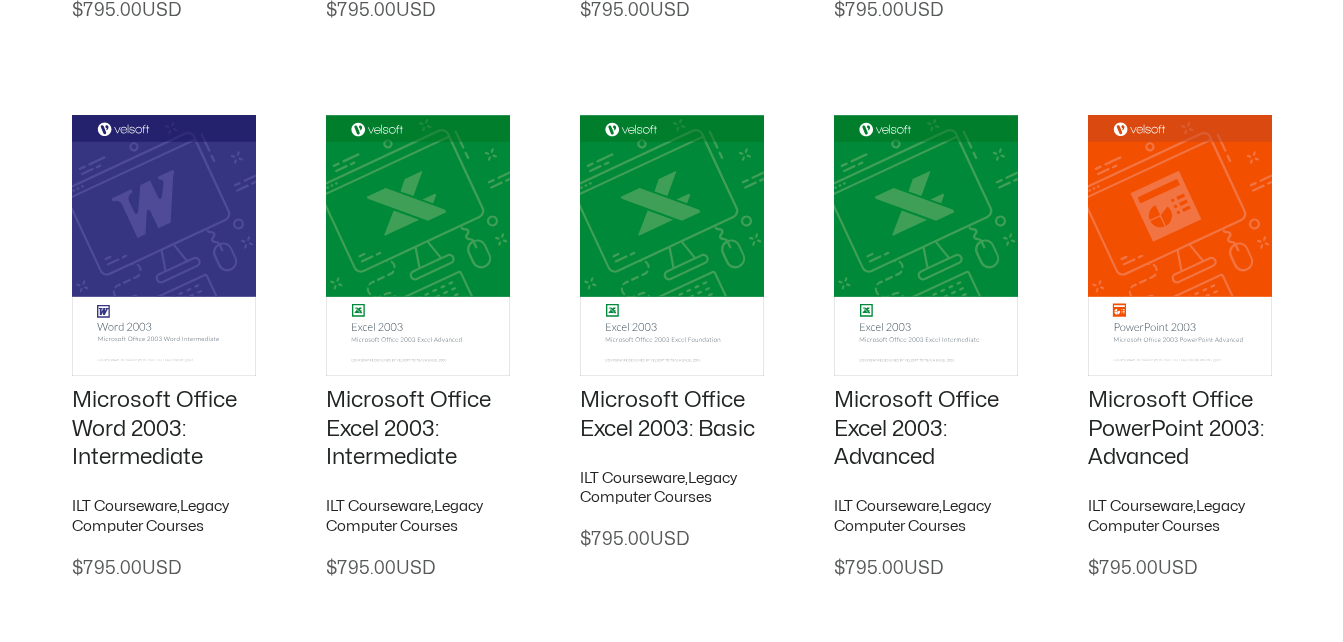 scroll, scrollTop: 5353, scrollLeft: 0, axis: vertical 